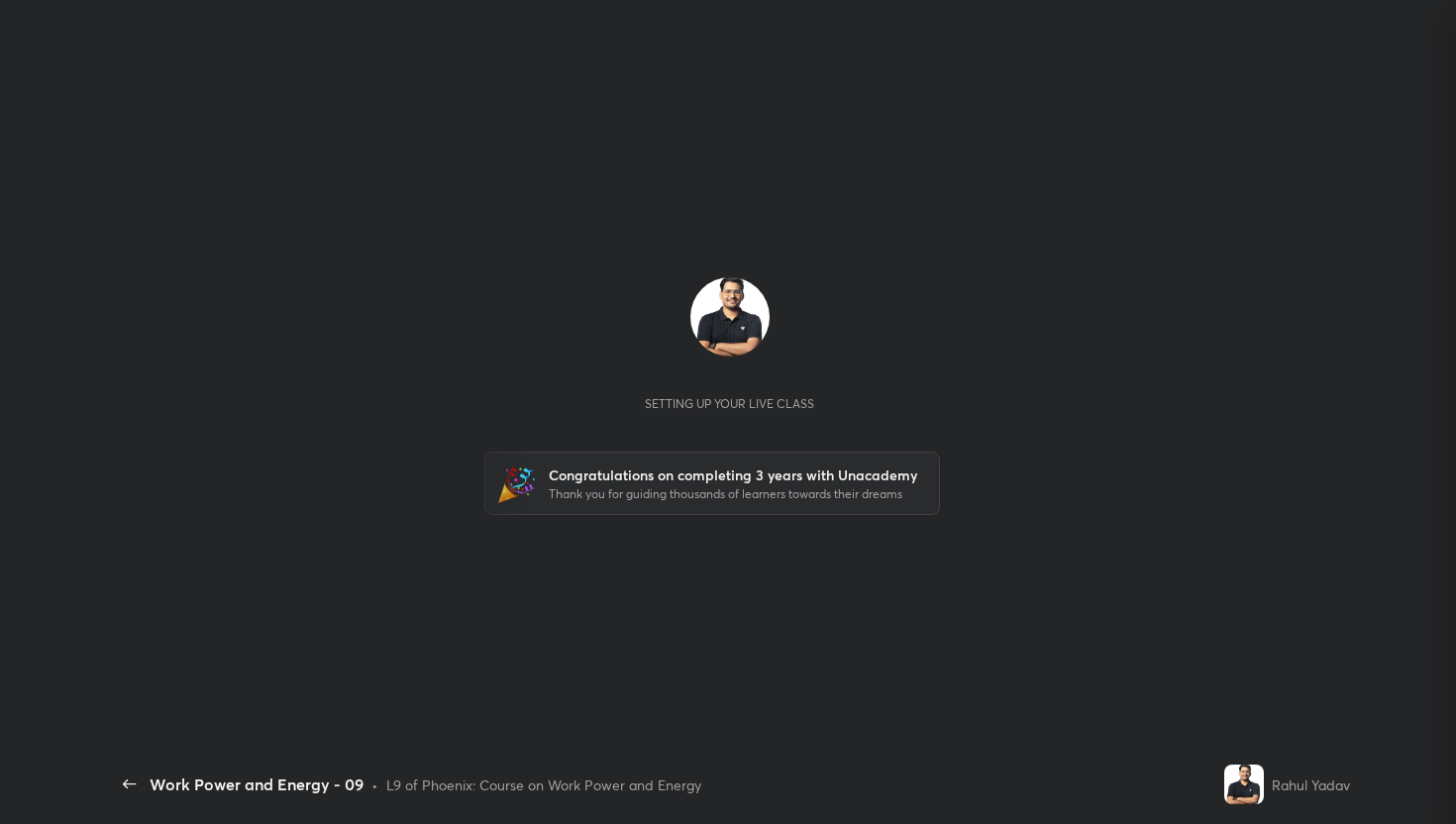 scroll, scrollTop: 0, scrollLeft: 0, axis: both 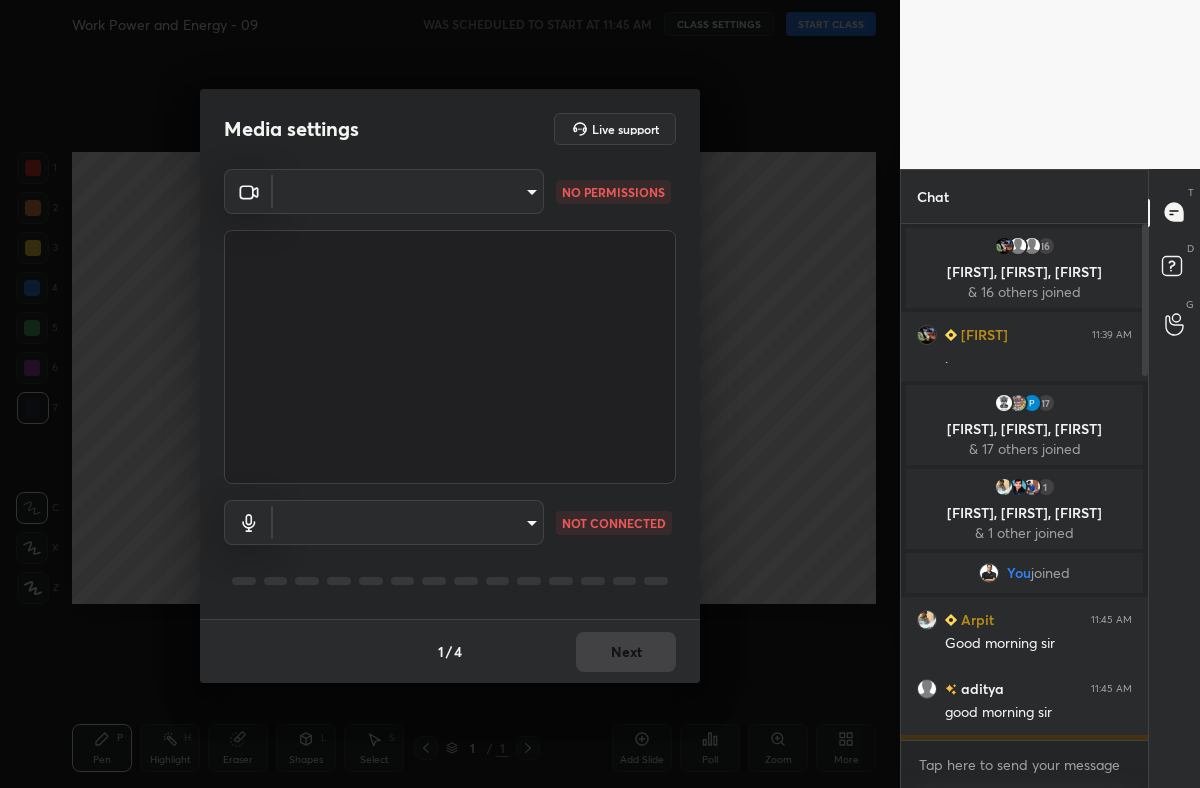click on "1 2 3 4 5 6 7 C X Z C X Z E E Erase all   H H Work Power and Energy - 09 WAS SCHEDULED TO START AT  11:45 AM CLASS SETTINGS START CLASS Setting up your live class Congratulations on completing 3 years with Unacademy Thank you for guiding thousands of learners towards their dreams Back Work Power and Energy - 09 • L9 of Phoenix: Course on Work Power and Energy Rahul Yadav Pen P Highlight H Eraser Shapes L Select S 1 / 1 Add Slide Poll Zoom More Chat 16 Harman, noman, vansh &  16 others  joined Harman 11:39 AM . 17 Anupriya, Sai, Shivam &  17 others  joined 1 Arpit, Yuvraj, Suryanchal &  1 other  joined You  joined Arpit 11:45 AM Good morning sir aditya 11:45 AM good morning sir Mohd 11:45 AM Good morning sir 🙏 Som 11:45 AM good morning sir Srajan  joined Ravindra 11:45 AM Good morning sir Anupriya 11:45 AM good morning sir 7 Deepak, Anukirti, PRIYANSH &  7 others  joined Suryanchal 11:46 AM Good morning sir 🌞🌻 Harman 11:46 AM good morning sir 4 Utkarsh, Shreyash, Yuvika &  4 others  joined Yuvika x" at bounding box center [600, 394] 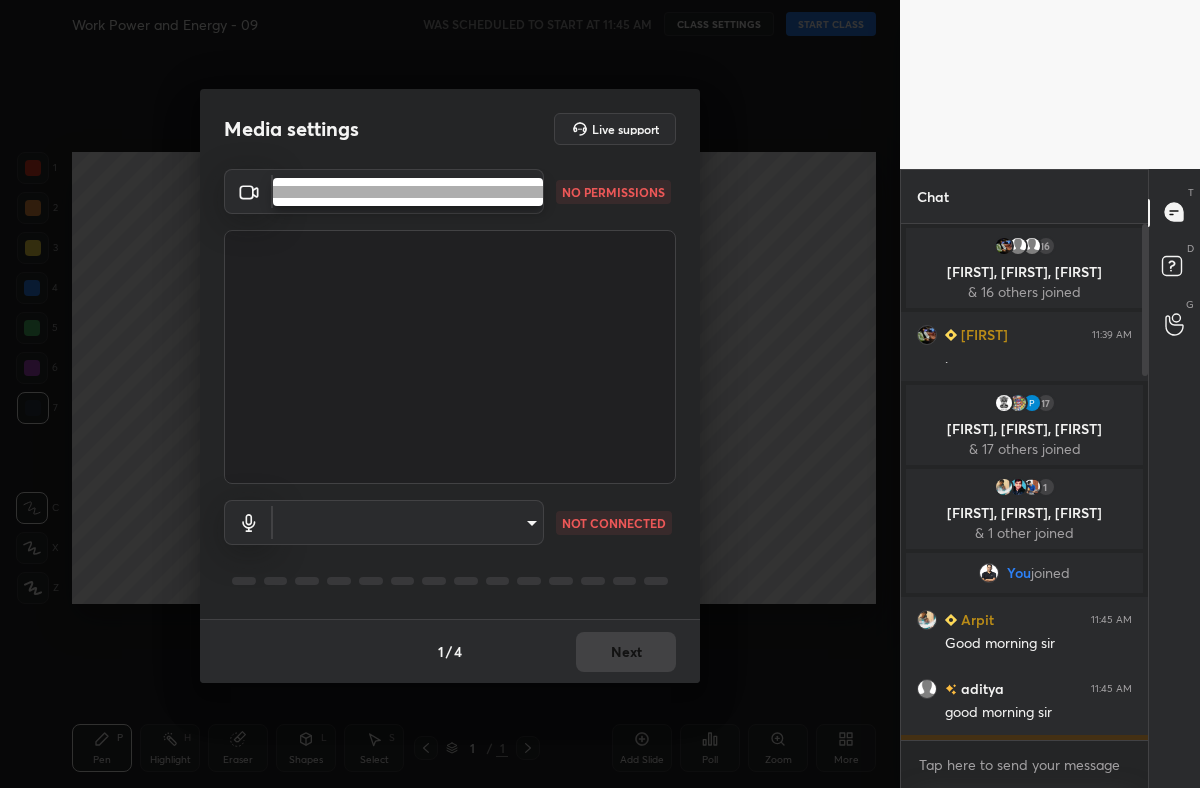 click at bounding box center [408, 192] 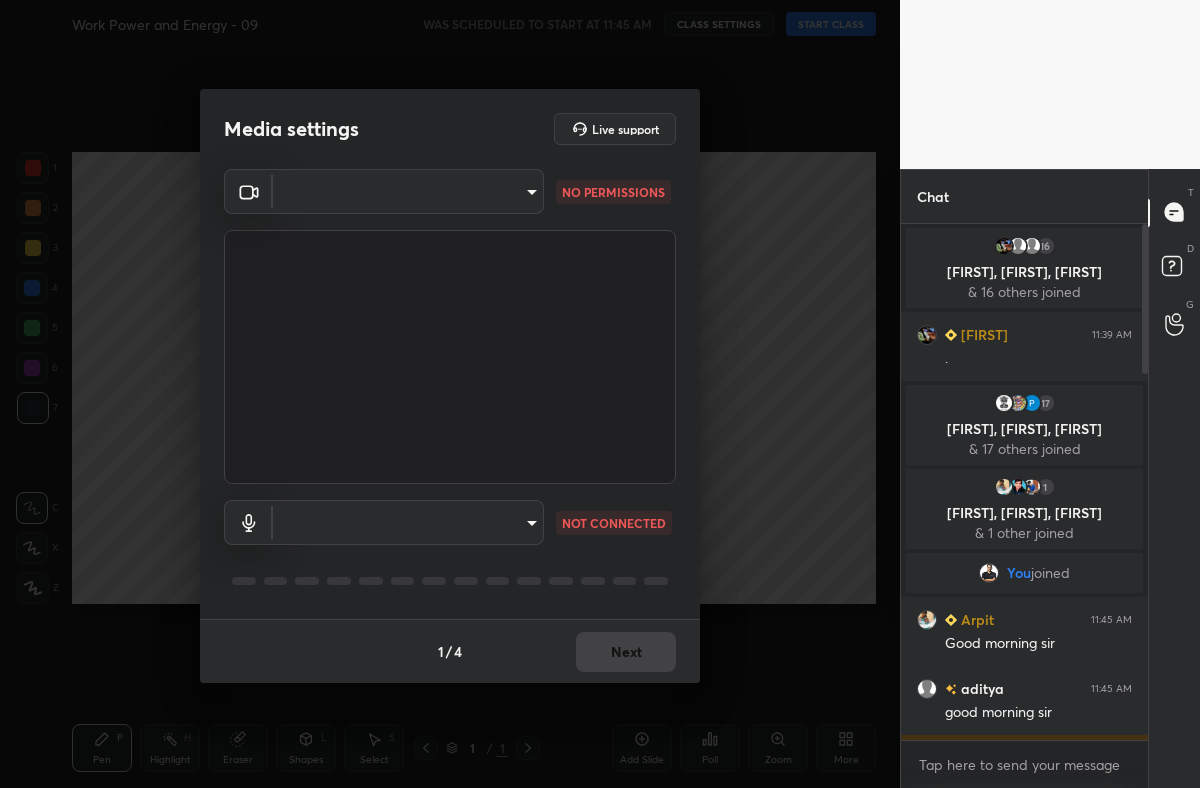 click on "1 2 3 4 5 6 7 C X Z C X Z E E Erase all   H H Work Power and Energy - 09 WAS SCHEDULED TO START AT  11:45 AM CLASS SETTINGS START CLASS Setting up your live class Congratulations on completing 3 years with Unacademy Thank you for guiding thousands of learners towards their dreams Back Work Power and Energy - 09 • L9 of Phoenix: Course on Work Power and Energy Rahul Yadav Pen P Highlight H Eraser Shapes L Select S 1 / 1 Add Slide Poll Zoom More Chat 16 Harman, noman, vansh &  16 others  joined Harman 11:39 AM . 17 Anupriya, Sai, Shivam &  17 others  joined 1 Arpit, Yuvraj, Suryanchal &  1 other  joined You  joined Arpit 11:45 AM Good morning sir aditya 11:45 AM good morning sir Mohd 11:45 AM Good morning sir 🙏 Som 11:45 AM good morning sir Srajan  joined Ravindra 11:45 AM Good morning sir Anupriya 11:45 AM good morning sir 7 Deepak, Anukirti, PRIYANSH &  7 others  joined Suryanchal 11:46 AM Good morning sir 🌞🌻 Harman 11:46 AM good morning sir 4 Utkarsh, Shreyash, Yuvika &  4 others  joined Yuvika x" at bounding box center [600, 394] 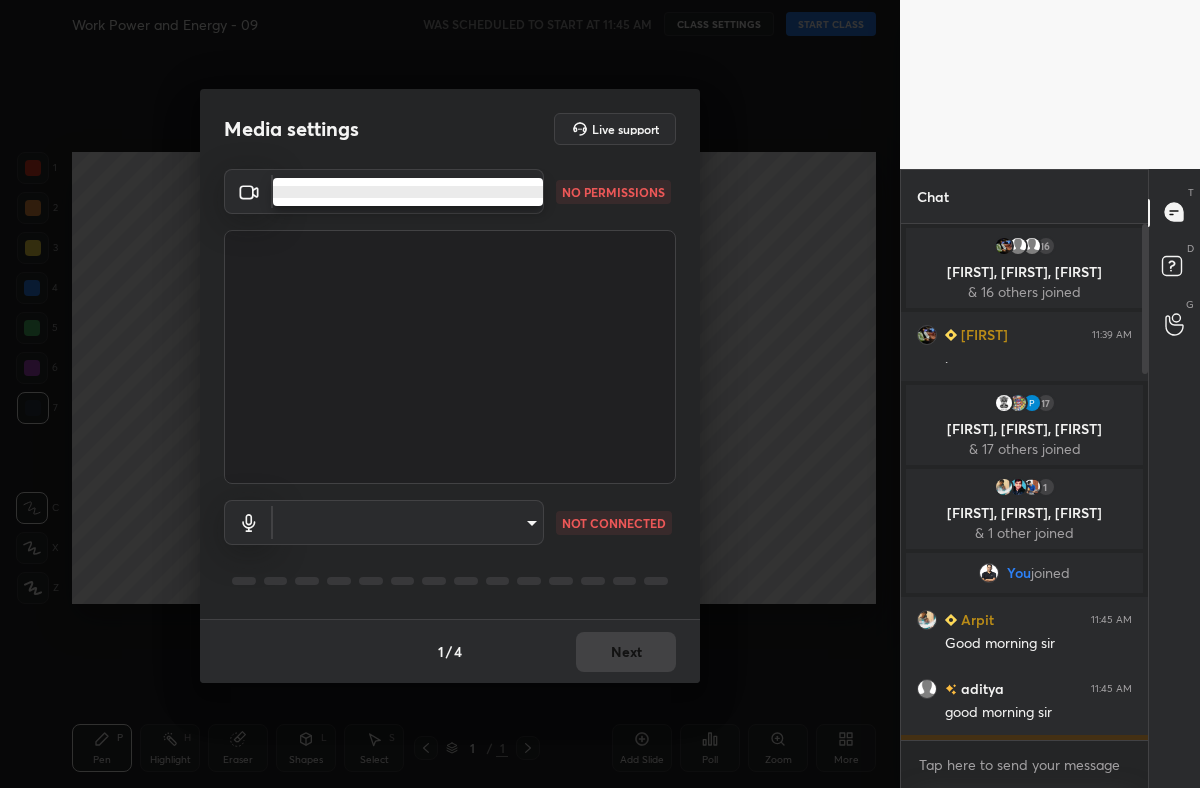 click at bounding box center [408, 192] 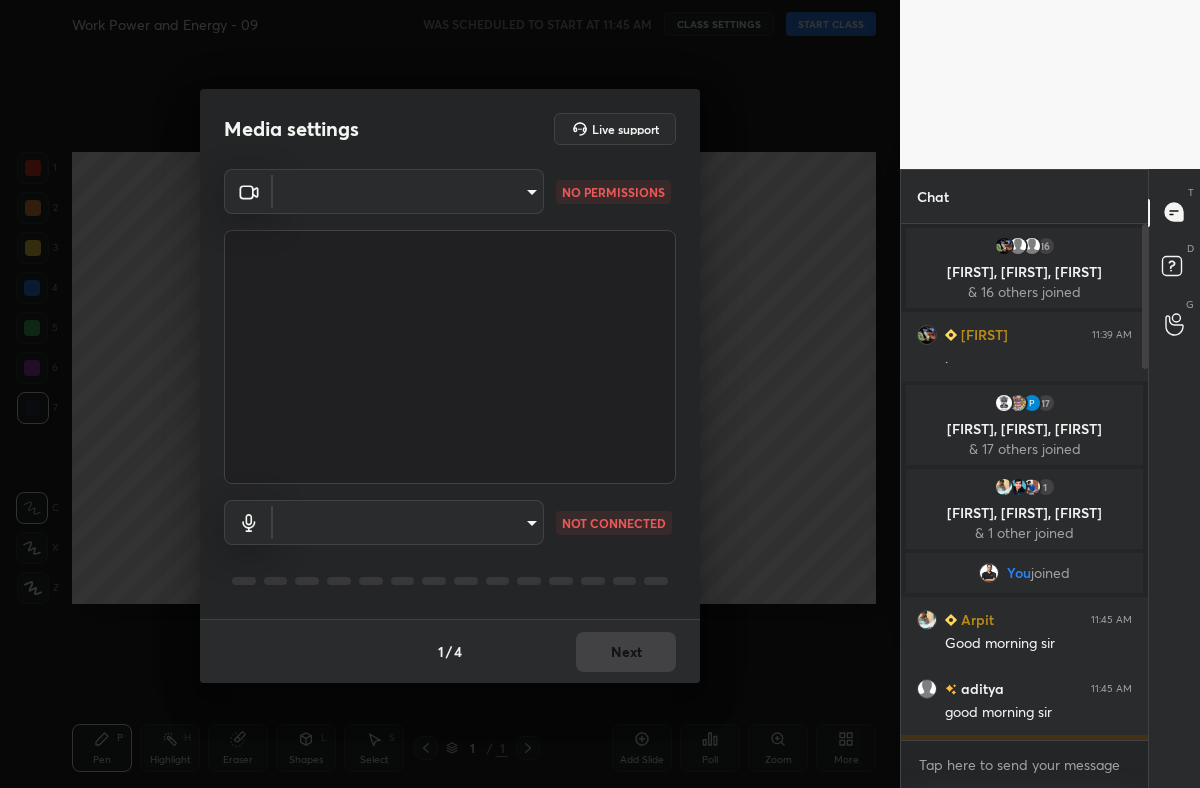 click on "1 2 3 4 5 6 7 C X Z C X Z E E Erase all   H H Work Power and Energy - 09 WAS SCHEDULED TO START AT  11:45 AM CLASS SETTINGS START CLASS Setting up your live class Congratulations on completing 3 years with Unacademy Thank you for guiding thousands of learners towards their dreams Back Work Power and Energy - 09 • L9 of Phoenix: Course on Work Power and Energy Rahul Yadav Pen P Highlight H Eraser Shapes L Select S 1 / 1 Add Slide Poll Zoom More Chat 16 Harman, noman, vansh &  16 others  joined Harman 11:39 AM . 17 Anupriya, Sai, Shivam &  17 others  joined 1 Arpit, Yuvraj, Suryanchal &  1 other  joined You  joined Arpit 11:45 AM Good morning sir aditya 11:45 AM good morning sir Mohd 11:45 AM Good morning sir 🙏 Som 11:45 AM good morning sir Srajan  joined Ravindra 11:45 AM Good morning sir Anupriya 11:45 AM good morning sir 7 Deepak, Anukirti, PRIYANSH &  7 others  joined Suryanchal 11:46 AM Good morning sir 🌞🌻 Harman 11:46 AM good morning sir 4 Utkarsh, Shreyash, Yuvika &  4 others  joined Yuvika x" at bounding box center (600, 394) 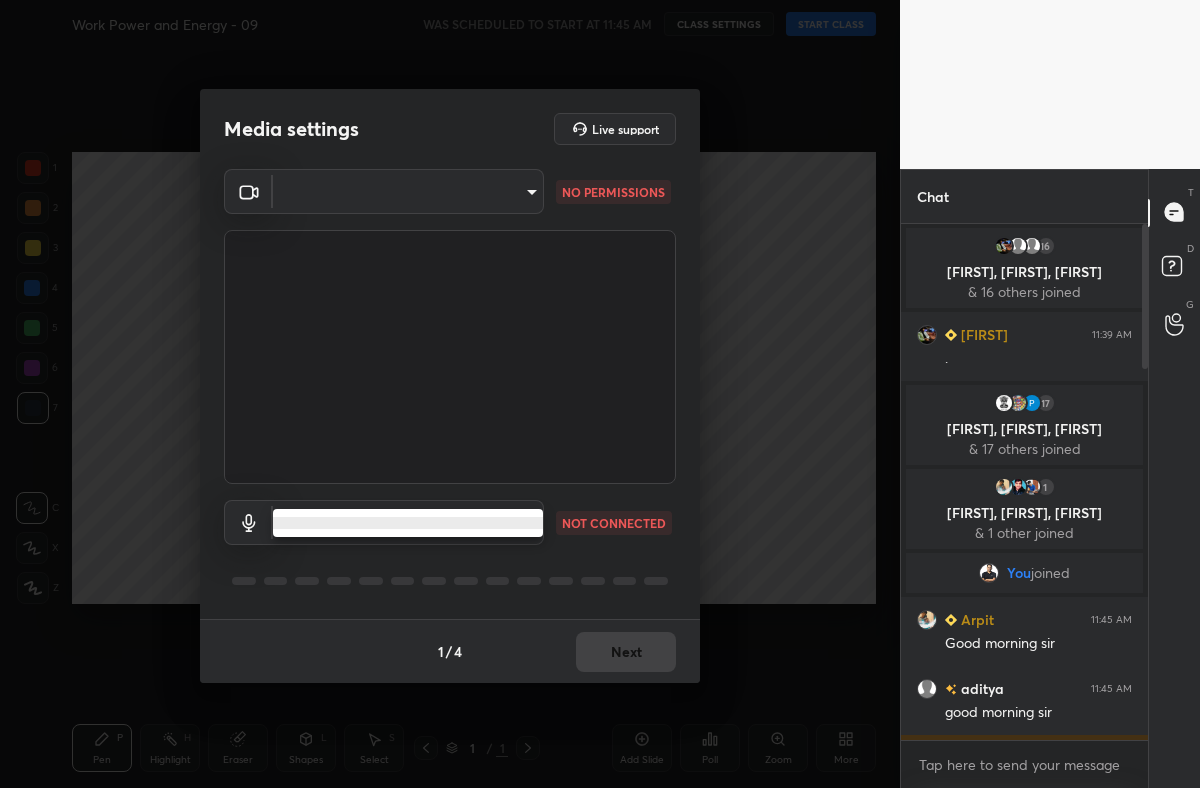 click at bounding box center [408, 523] 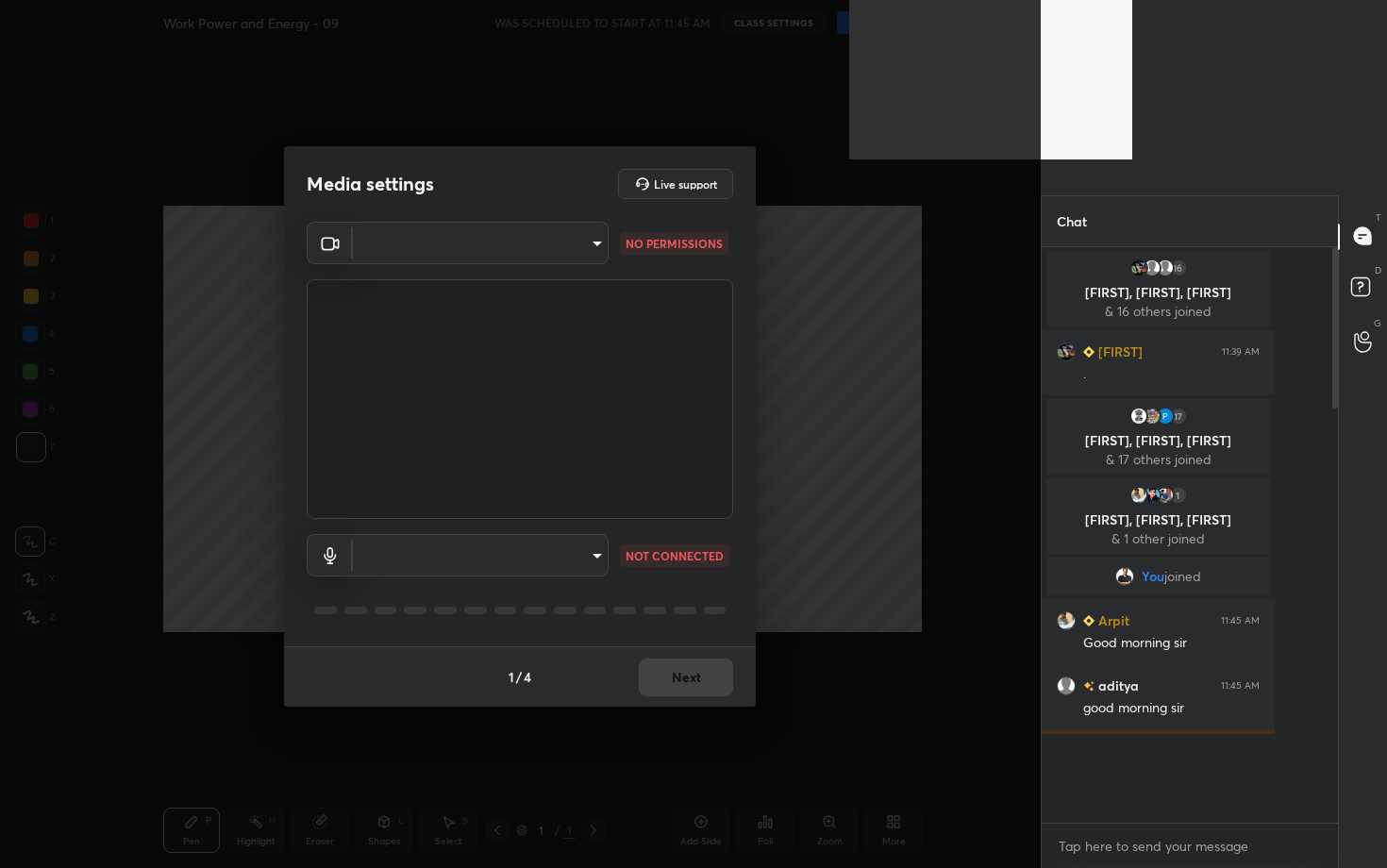scroll, scrollTop: 93601, scrollLeft: 93389, axis: both 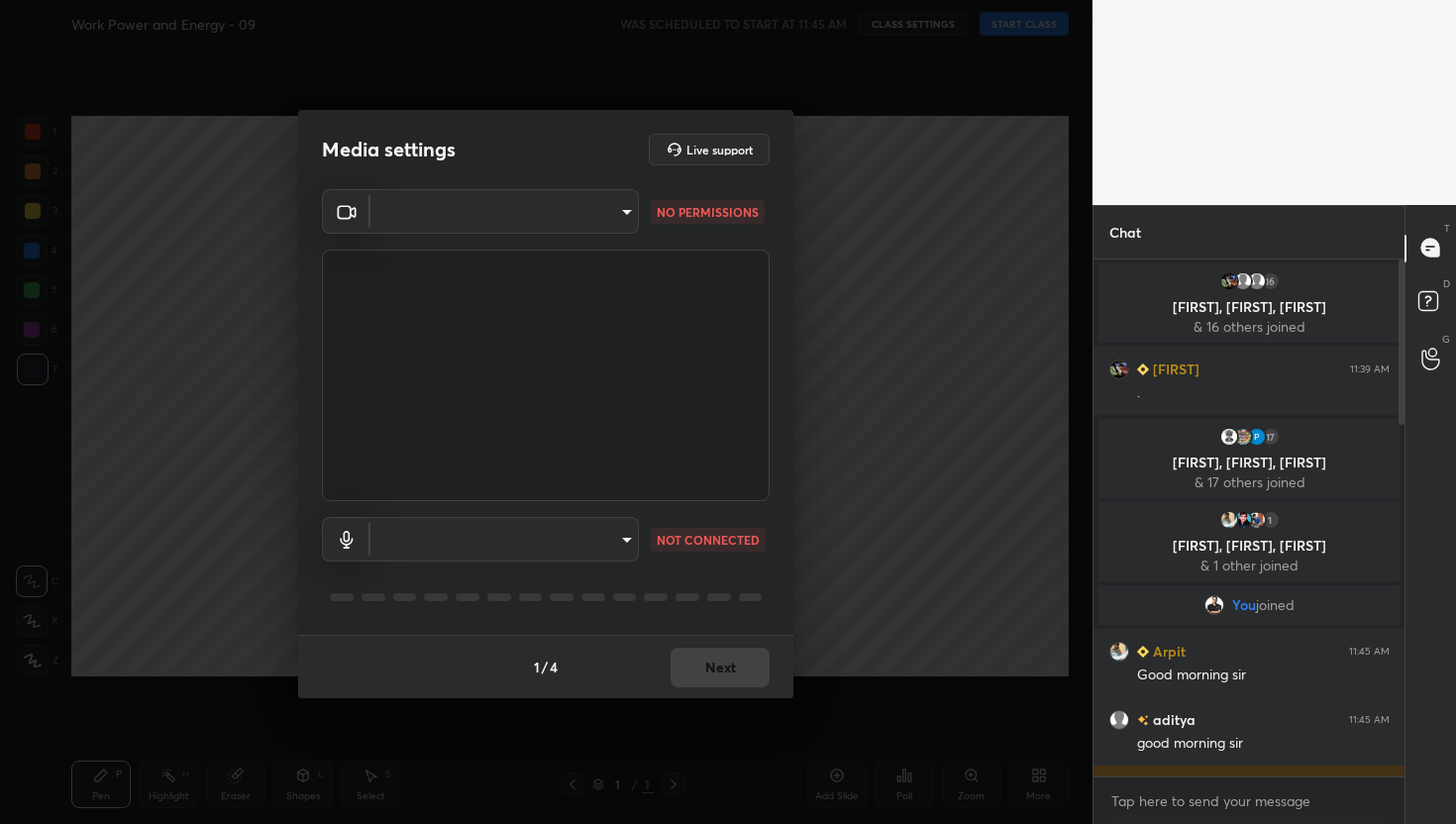 type on "x" 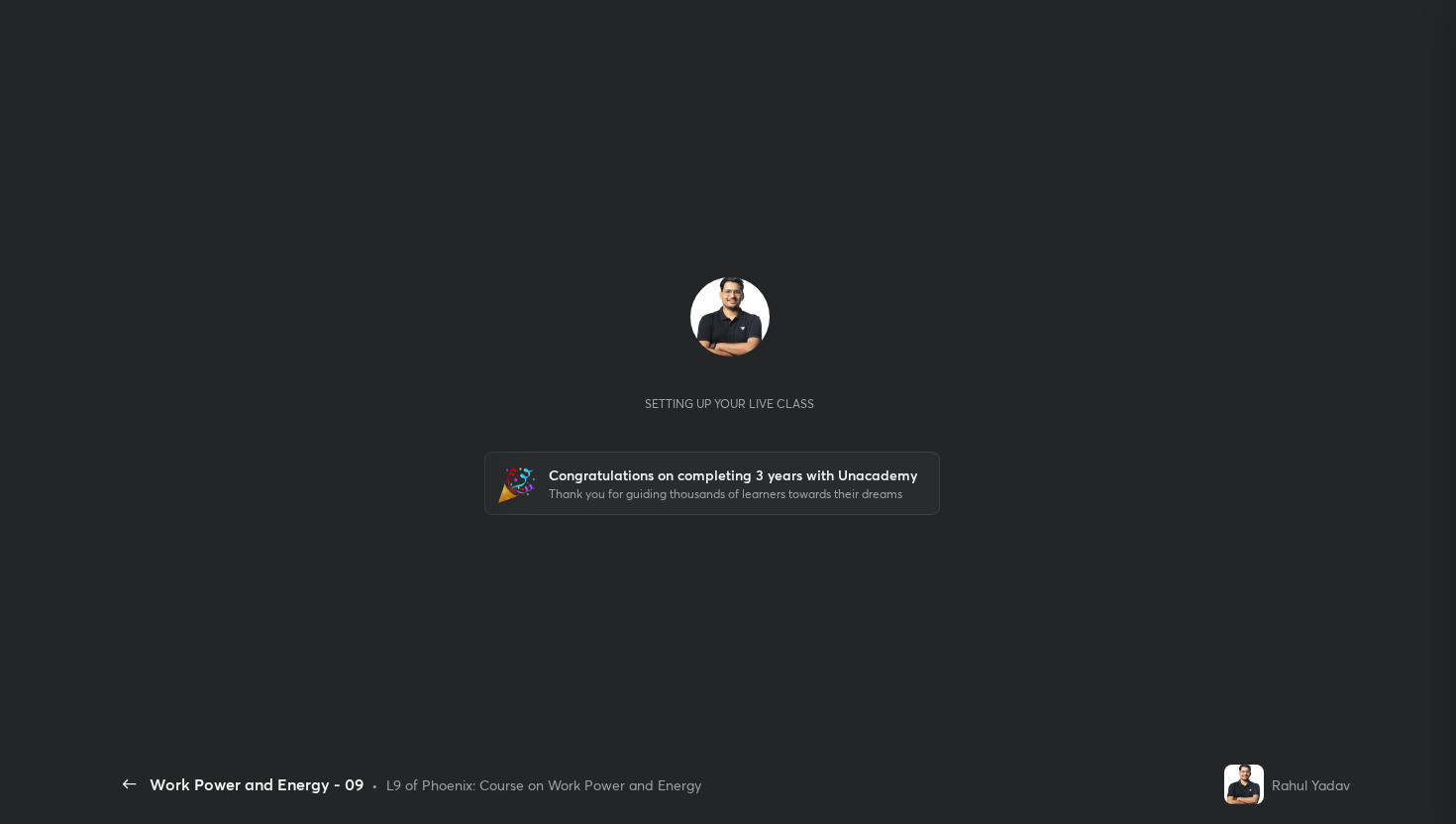 scroll, scrollTop: 0, scrollLeft: 0, axis: both 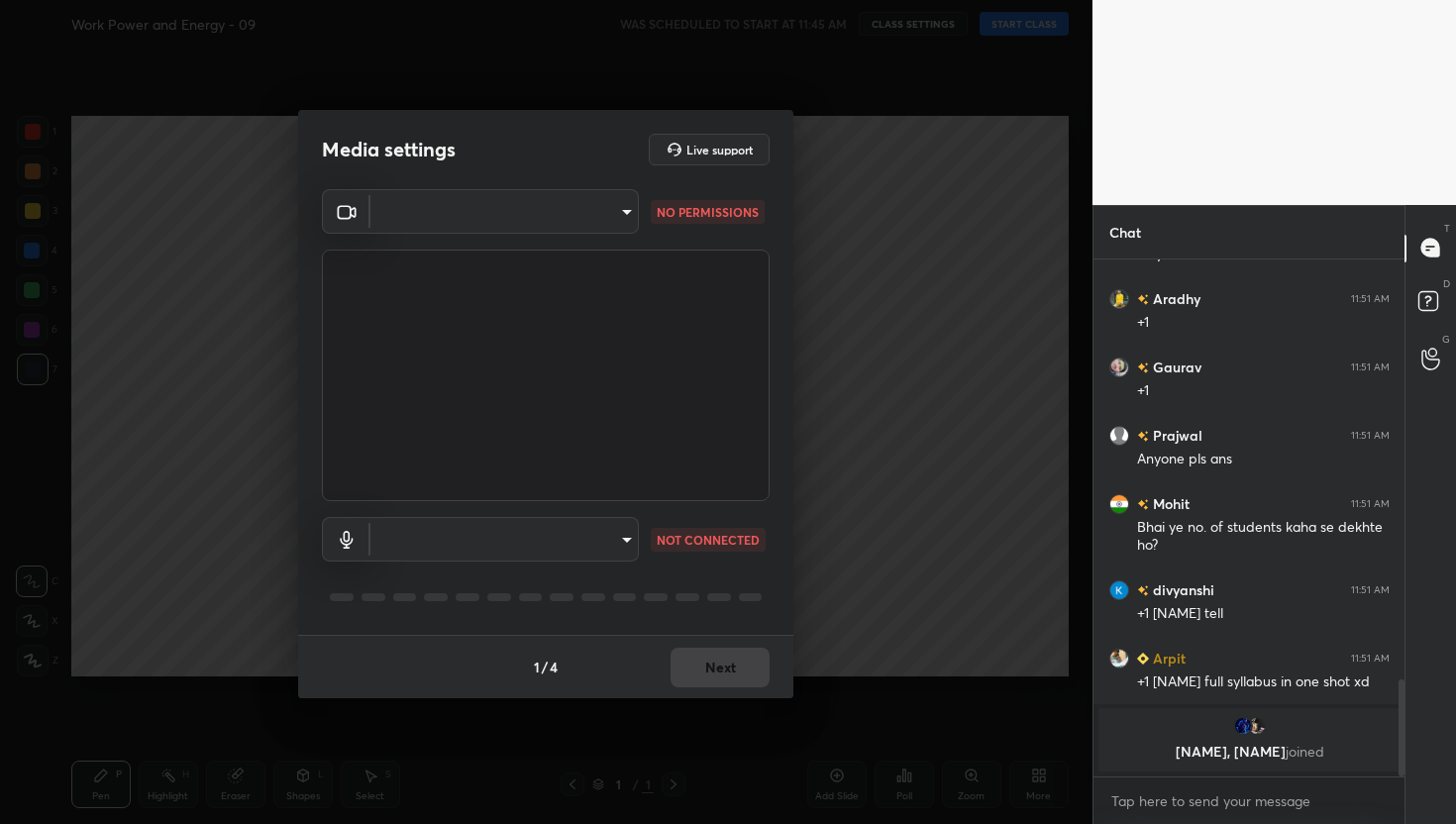 drag, startPoint x: 1404, startPoint y: 696, endPoint x: 1398, endPoint y: 719, distance: 23.76973 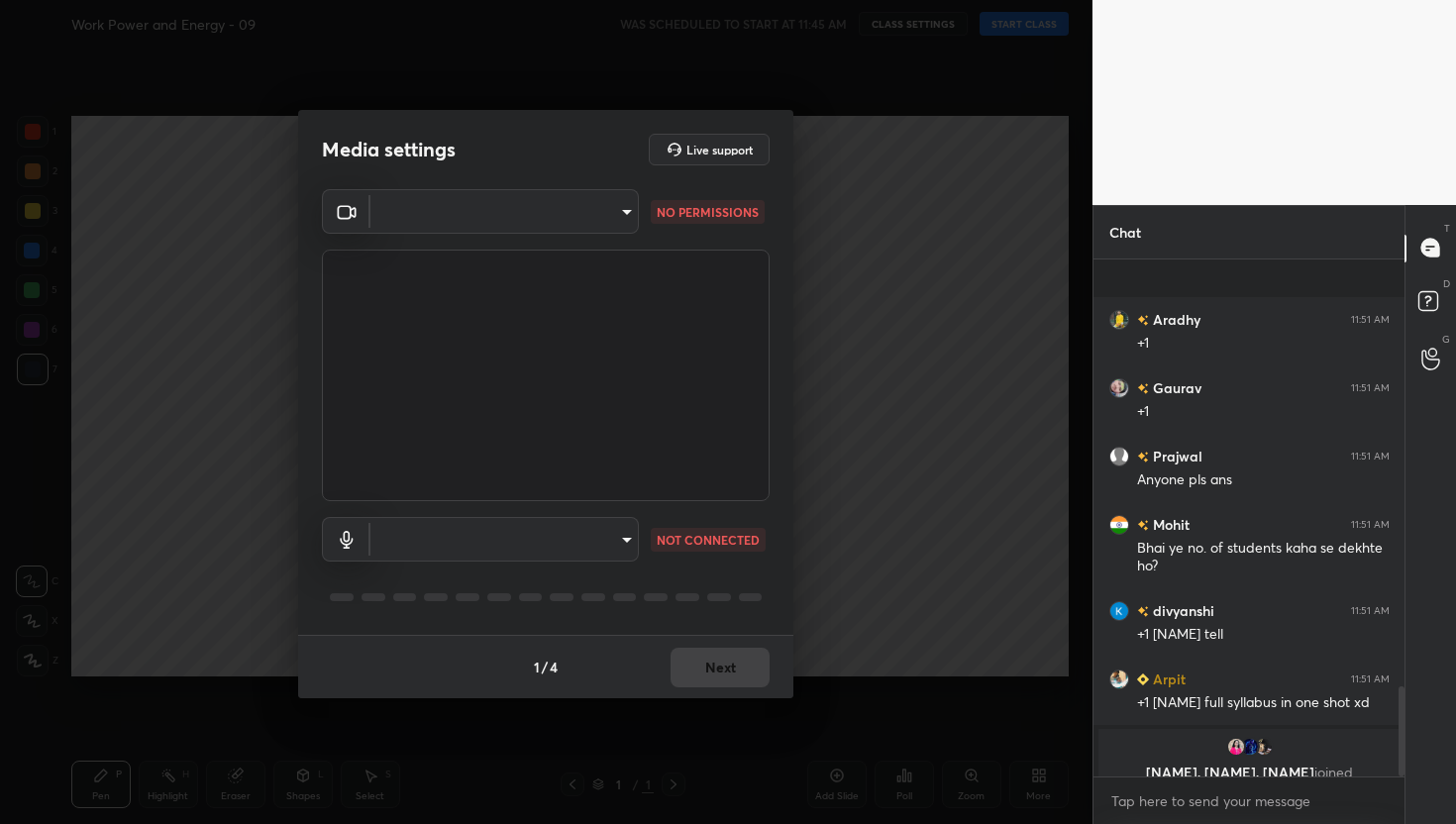 scroll, scrollTop: 2443, scrollLeft: 0, axis: vertical 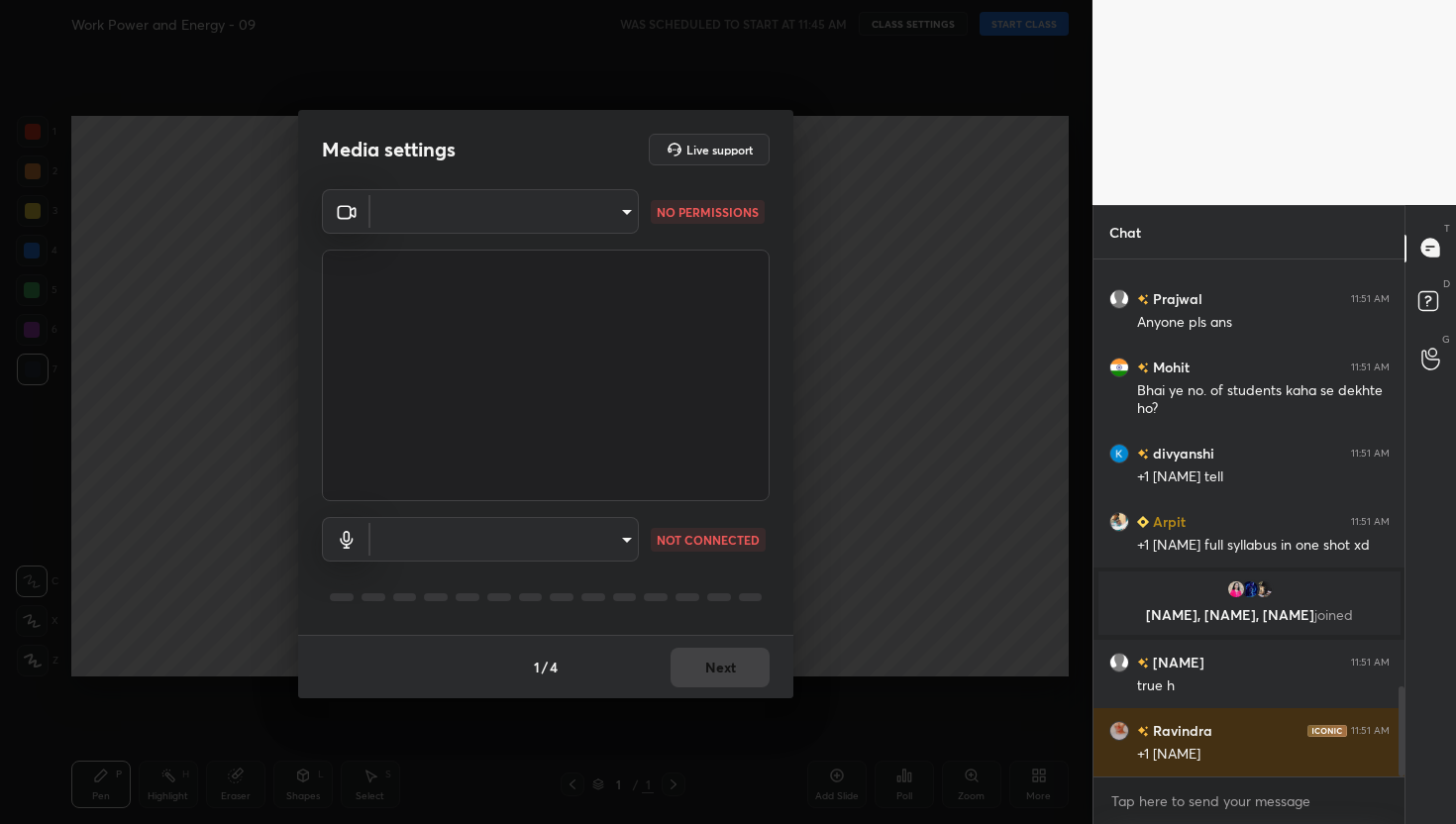 drag, startPoint x: 1399, startPoint y: 732, endPoint x: 1376, endPoint y: 823, distance: 93.8616 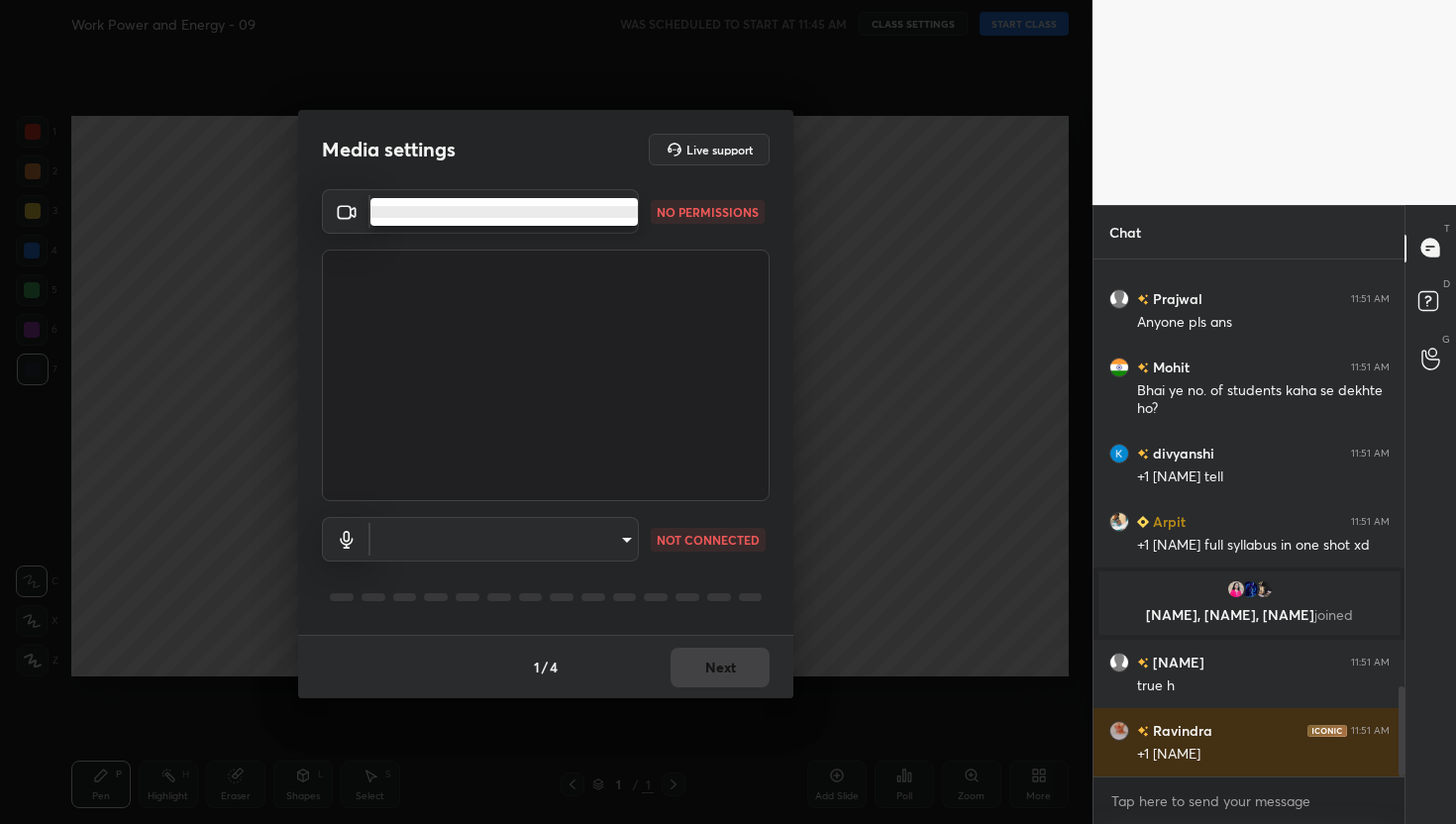 click at bounding box center (504, 212) 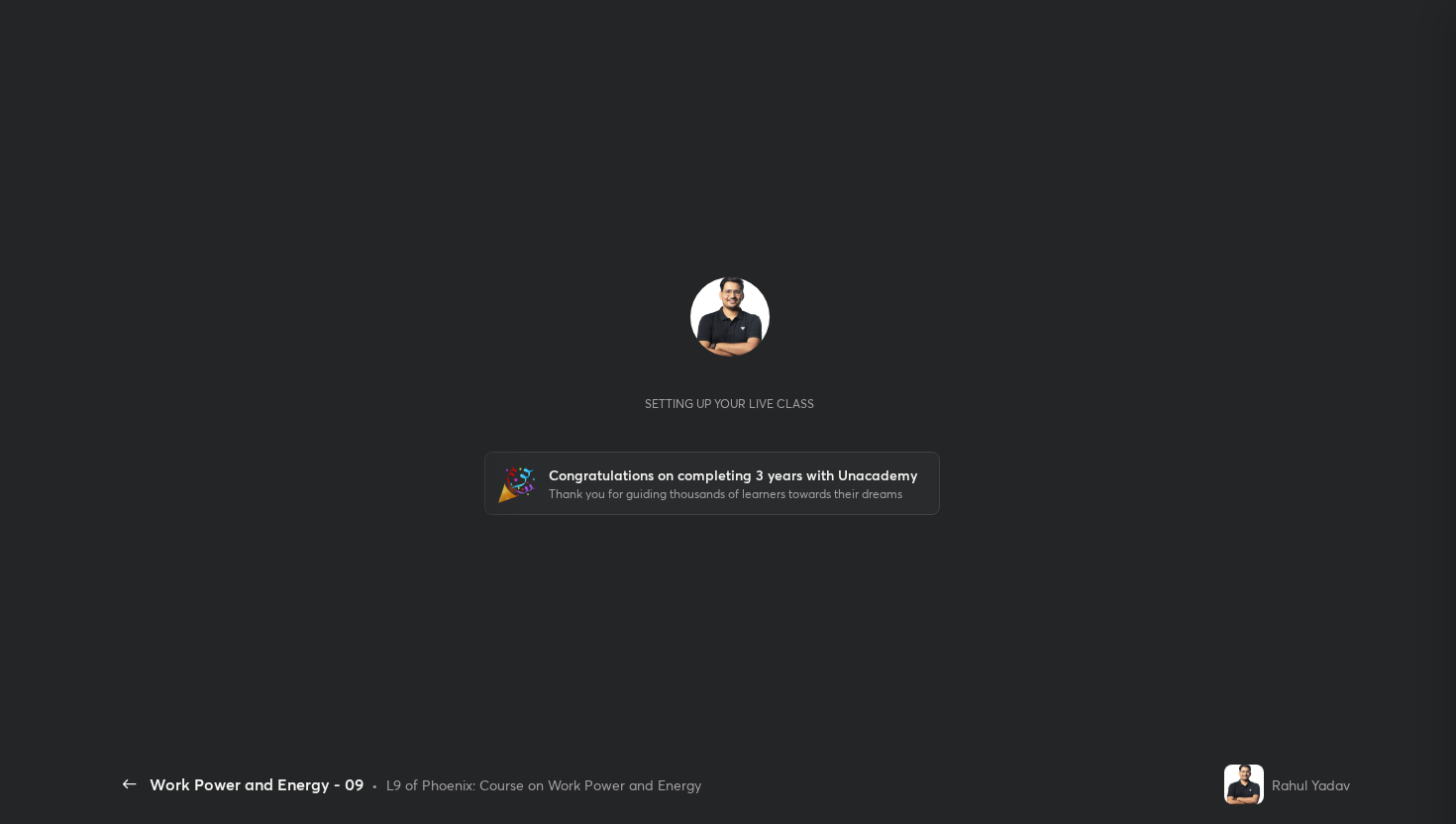 scroll, scrollTop: 0, scrollLeft: 0, axis: both 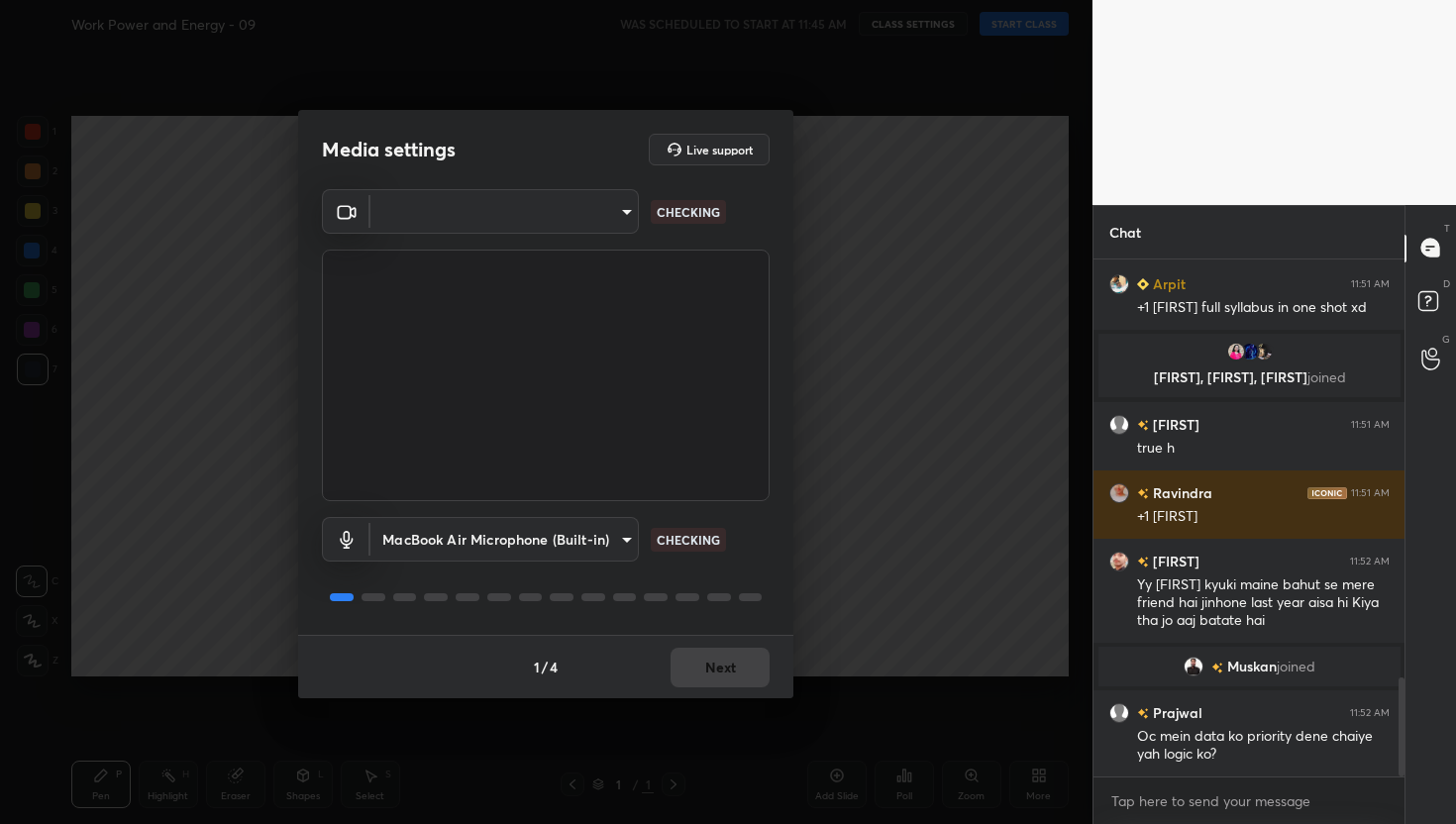click on "1 2 3 4 5 6 7 C X Z C X Z E E Erase all H H Work Power and Energy - 09 WAS SCHEDULED TO START AT 11:45 AM CLASS SETTINGS START CLASS Setting up your live class Congratulations on completing 3 years with Unacademy Thank you for guiding thousands of learners towards their dreams Back Work Power and Energy - 09 • L9 of Phoenix: Course on Work Power and Energy [FIRST] [LAST] Pen P Highlight H Eraser Shapes L Select S 1 / 1 Add Slide Poll Zoom More Chat [FIRST] 11:51 AM Bhai ye no. of students kaha se dekhte ho? [FIRST] 11:51 AM +1 [FIRST] tell [FIRST] 11:51 AM +1 [FIRST] full syllabus in one shot xd [FIRST], [FIRST], [FIRST] joined [FIRST] 11:51 AM true h [FIRST] 11:51 AM +1 [FIRST] [FIRST] 11:52 AM Yy [FIRST] kyuki maine bahut se mere friend hai jinhone last year aisa hi Kiya tha jo aaj batate hai [FIRST] joined Oc mein data ko priority dene chaiye yah logic ko? JUMP TO LATEST Enable hand raising Enable raise hand to speak to learners. Once enabled, chat will be turned off temporarily. Enable x T" at bounding box center [728, 412] 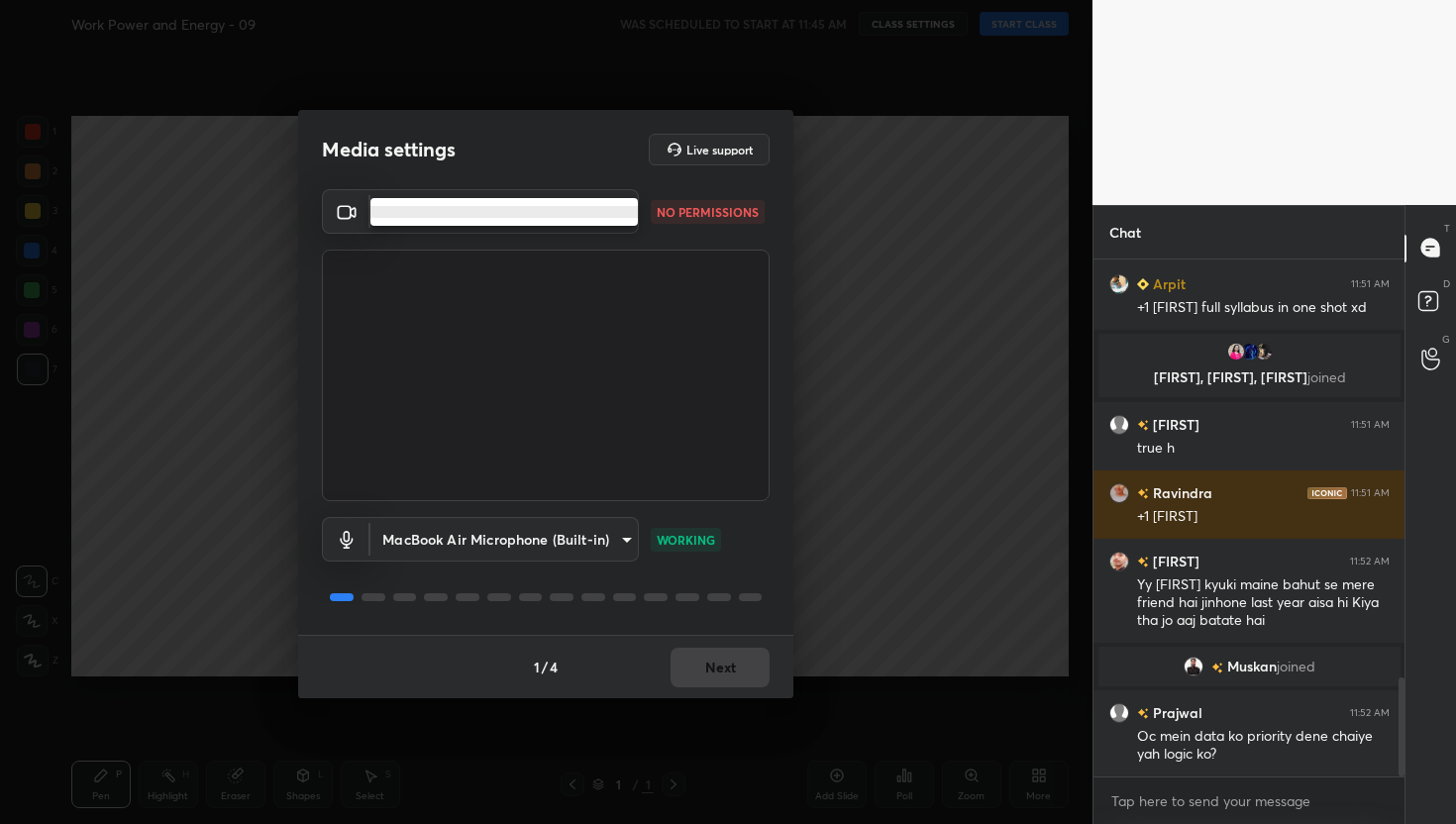 scroll, scrollTop: 2243, scrollLeft: 0, axis: vertical 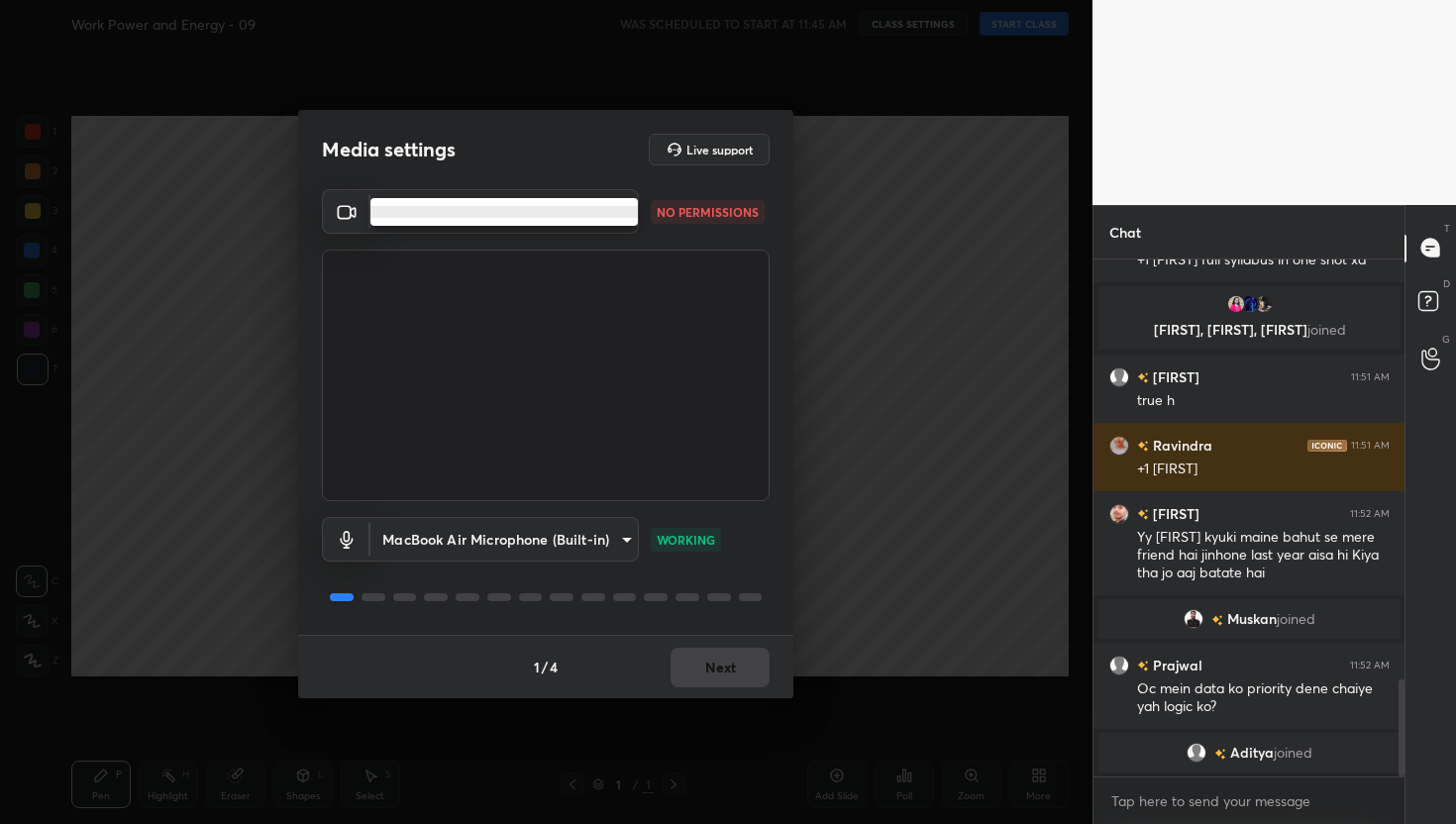 click at bounding box center (504, 212) 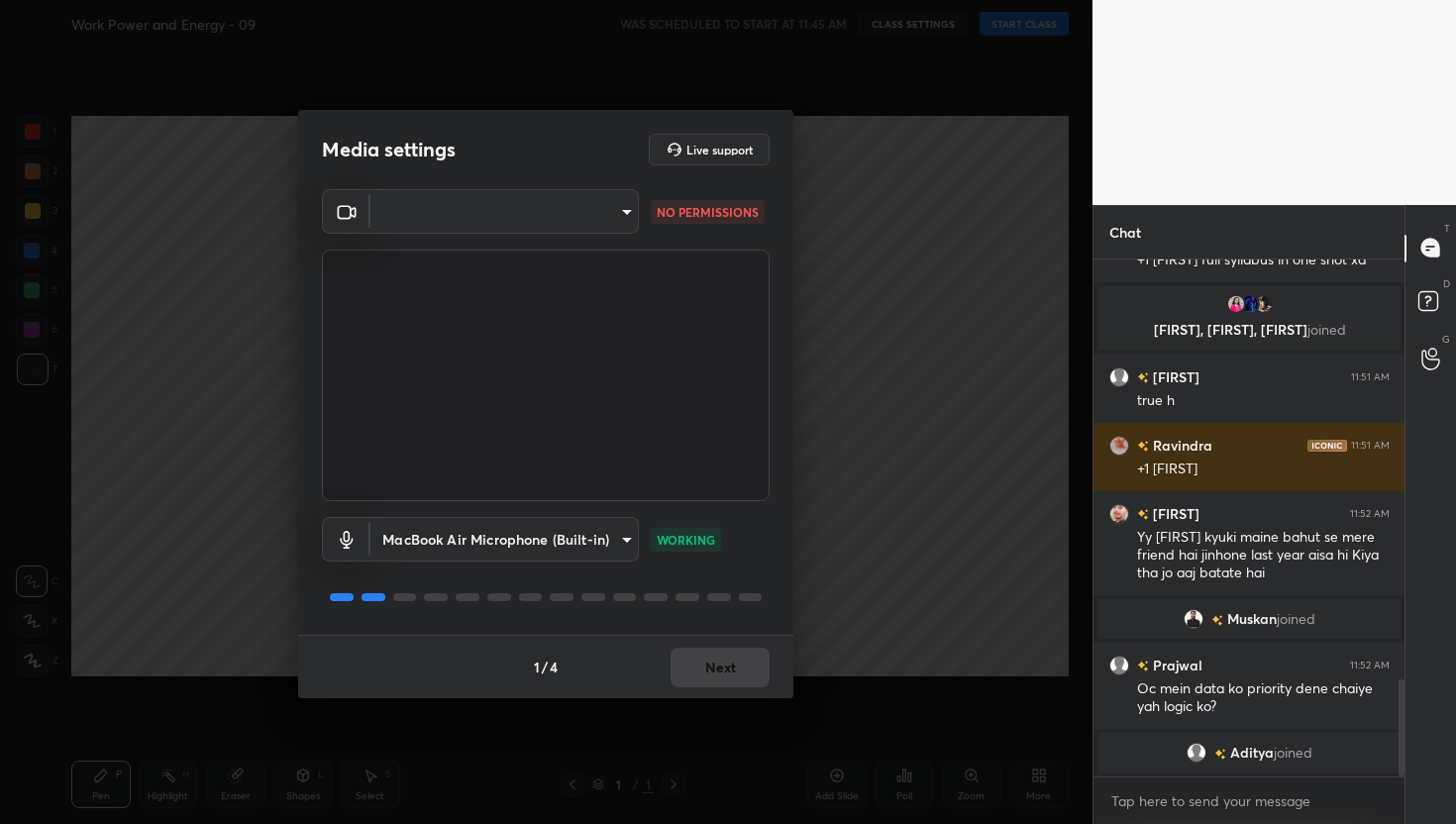 click on "1 2 3 4 5 6 7 C X Z C X Z E E Erase all H H Work Power and Energy - 09 WAS SCHEDULED TO START AT 11:45 AM CLASS SETTINGS START CLASS Setting up your live class Congratulations on completing 3 years with Unacademy Thank you for guiding thousands of learners towards their dreams Back Work Power and Energy - 09 • L9 of Phoenix: Course on Work Power and Energy [FIRST] [LAST] Pen P Highlight H Eraser Shapes L Select S 1 / 1 Add Slide Poll Zoom More Chat [FIRST] 11:51 AM +1 [FIRST] tell [FIRST] 11:51 AM +1 [FIRST] full syllabus in one shot xd [FIRST], [FIRST], [FIRST] joined [FIRST] 11:51 AM true h [FIRST] 11:51 AM +1 [FIRST] [FIRST] 11:52 AM Yy [FIRST] kyuki maine bahut se mere friend hai jinhone last year aisa hi Kiya tha jo aaj batate hai [FIRST] joined JUMP TO LATEST Enable hand raising Enable raise hand to speak to learners. Once enabled, chat will be turned off temporarily. Enable x introducing Raise a hand with a doubt Enable" at bounding box center [728, 412] 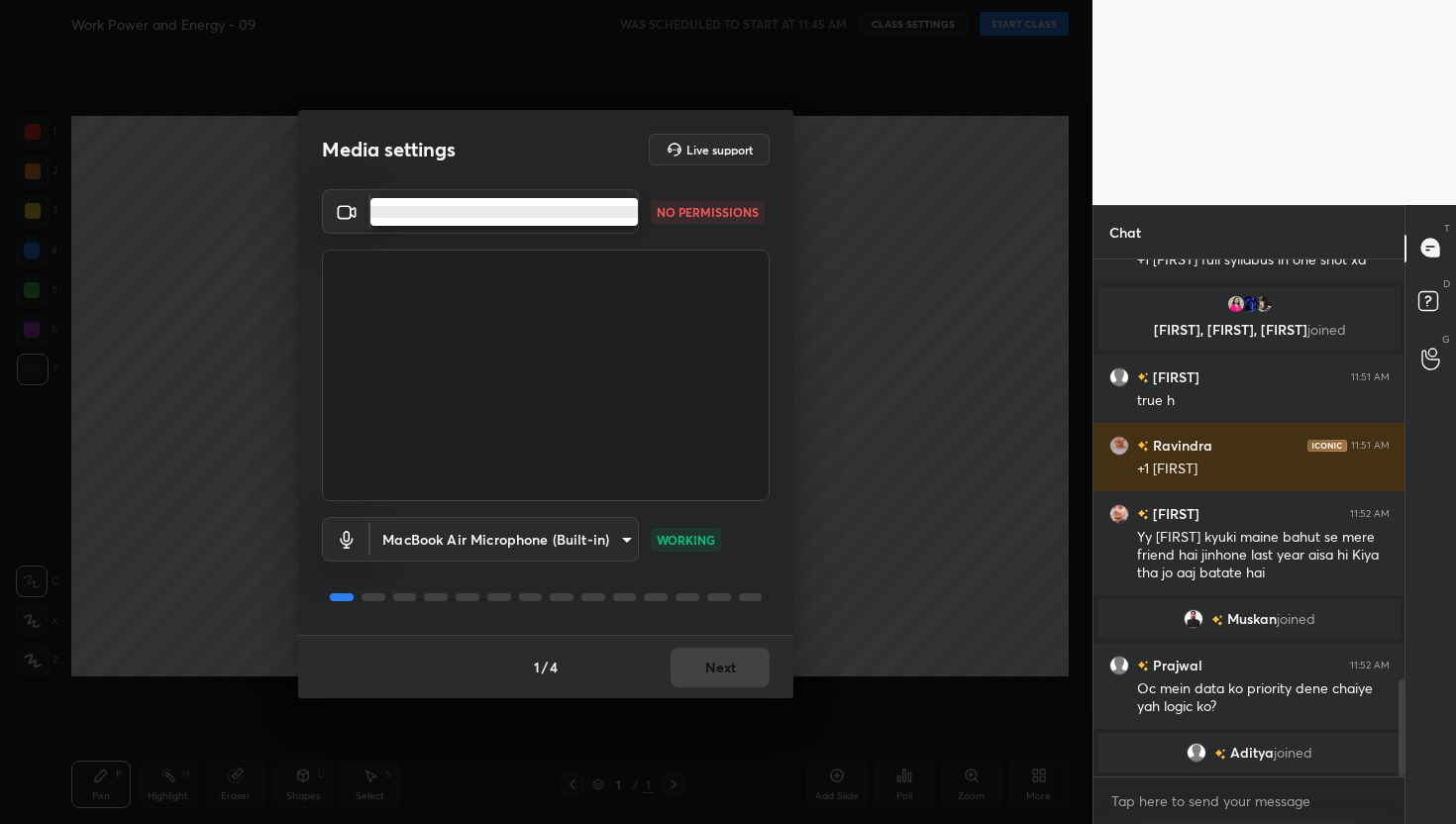 click at bounding box center [504, 212] 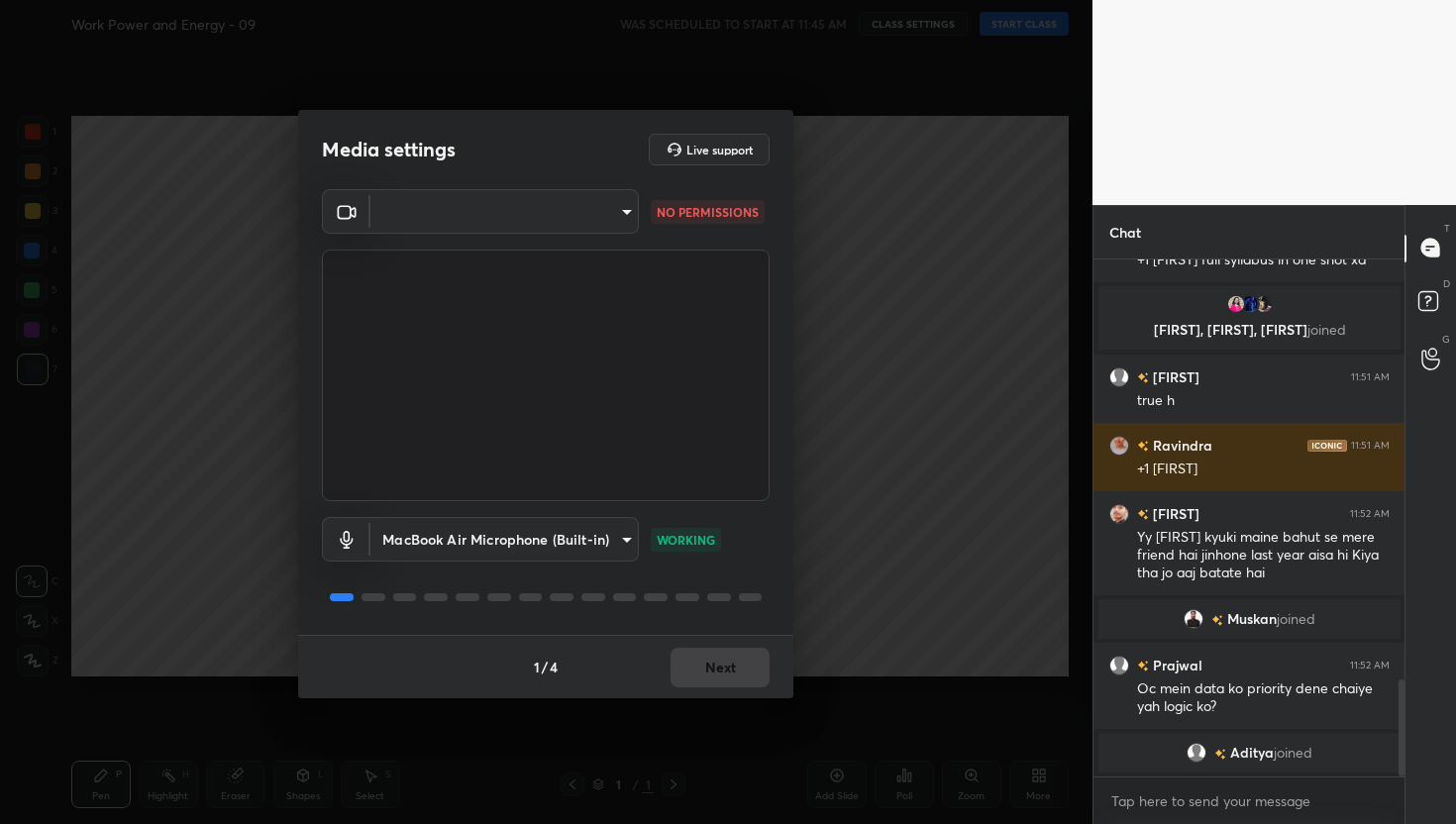 click on "1 2 3 4 5 6 7 C X Z C X Z E E Erase all H H Work Power and Energy - 09 WAS SCHEDULED TO START AT 11:45 AM CLASS SETTINGS START CLASS Setting up your live class Congratulations on completing 3 years with Unacademy Thank you for guiding thousands of learners towards their dreams Back Work Power and Energy - 09 • L9 of Phoenix: Course on Work Power and Energy [FIRST] [LAST] Pen P Highlight H Eraser Shapes L Select S 1 / 1 Add Slide Poll Zoom More Chat [FIRST] 11:51 AM +1 [FIRST] tell [FIRST] 11:51 AM +1 [FIRST] full syllabus in one shot xd [FIRST], [FIRST], [FIRST] joined [FIRST] 11:51 AM true h [FIRST] 11:51 AM +1 [FIRST] [FIRST] 11:52 AM Yy [FIRST] kyuki maine bahut se mere friend hai jinhone last year aisa hi Kiya tha jo aaj batate hai [FIRST] joined JUMP TO LATEST Enable hand raising Enable raise hand to speak to learners. Once enabled, chat will be turned off temporarily. Enable x introducing Raise a hand with a doubt Enable" at bounding box center (728, 412) 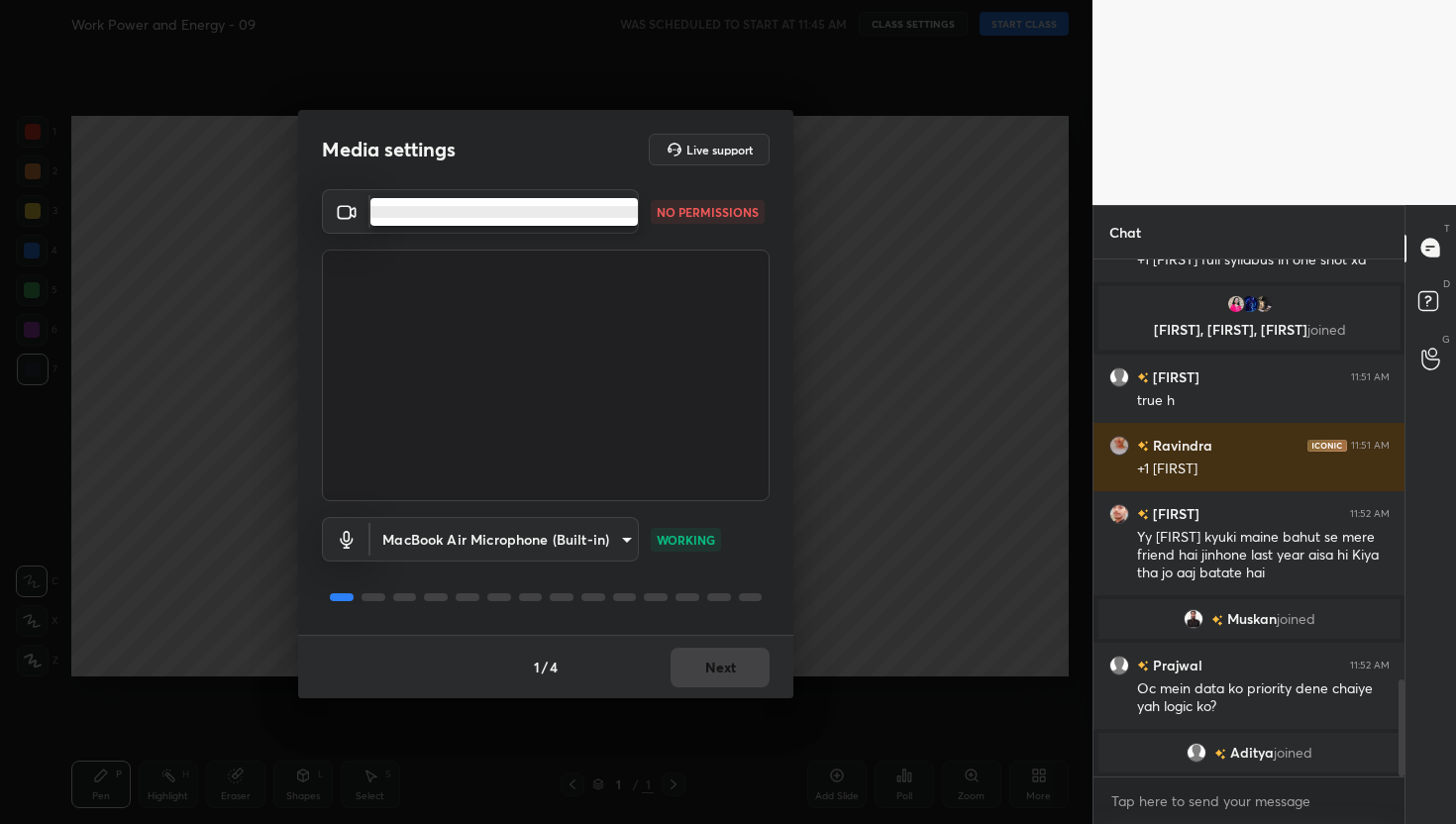 click at bounding box center [504, 212] 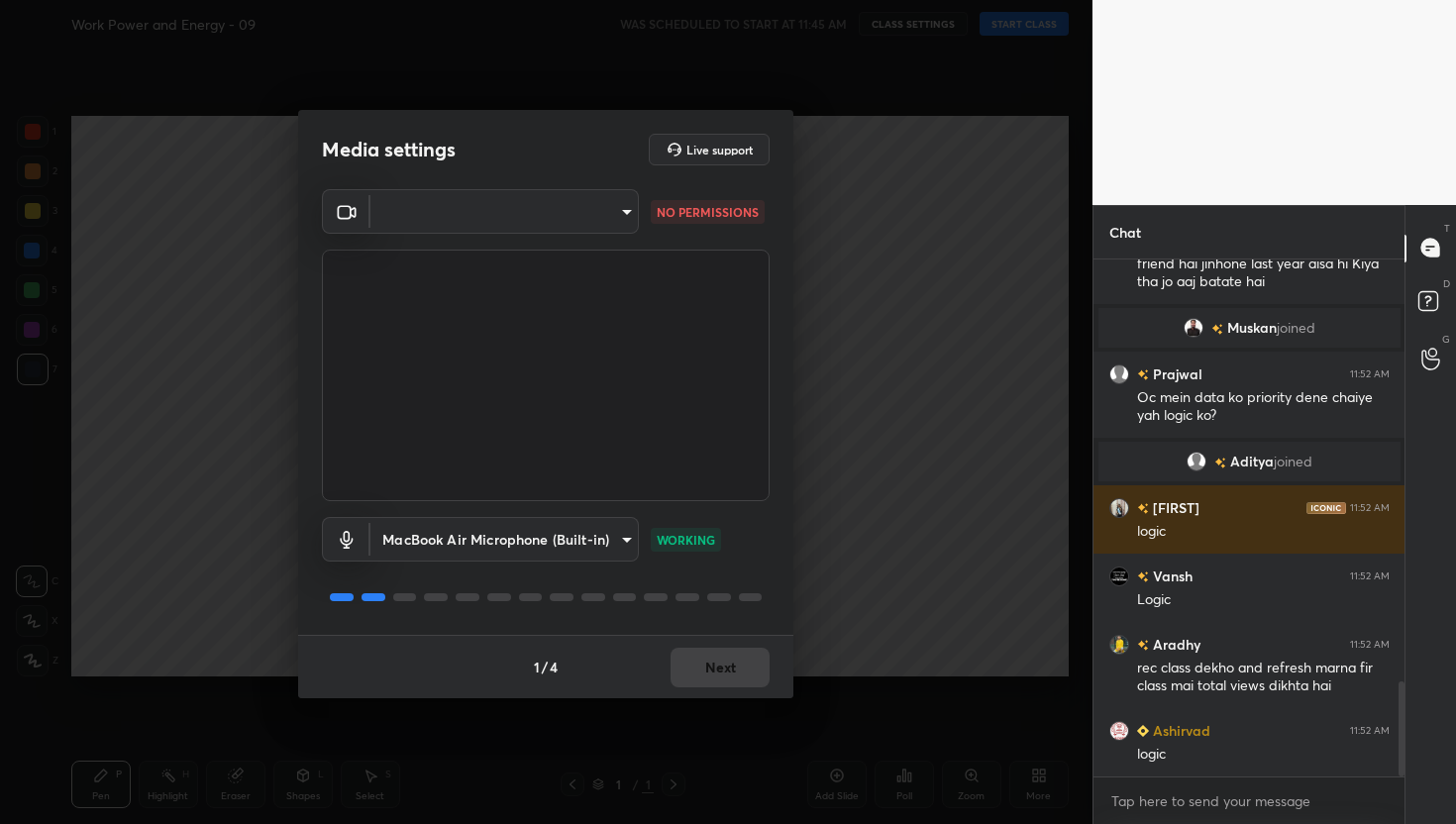 scroll, scrollTop: 2298, scrollLeft: 0, axis: vertical 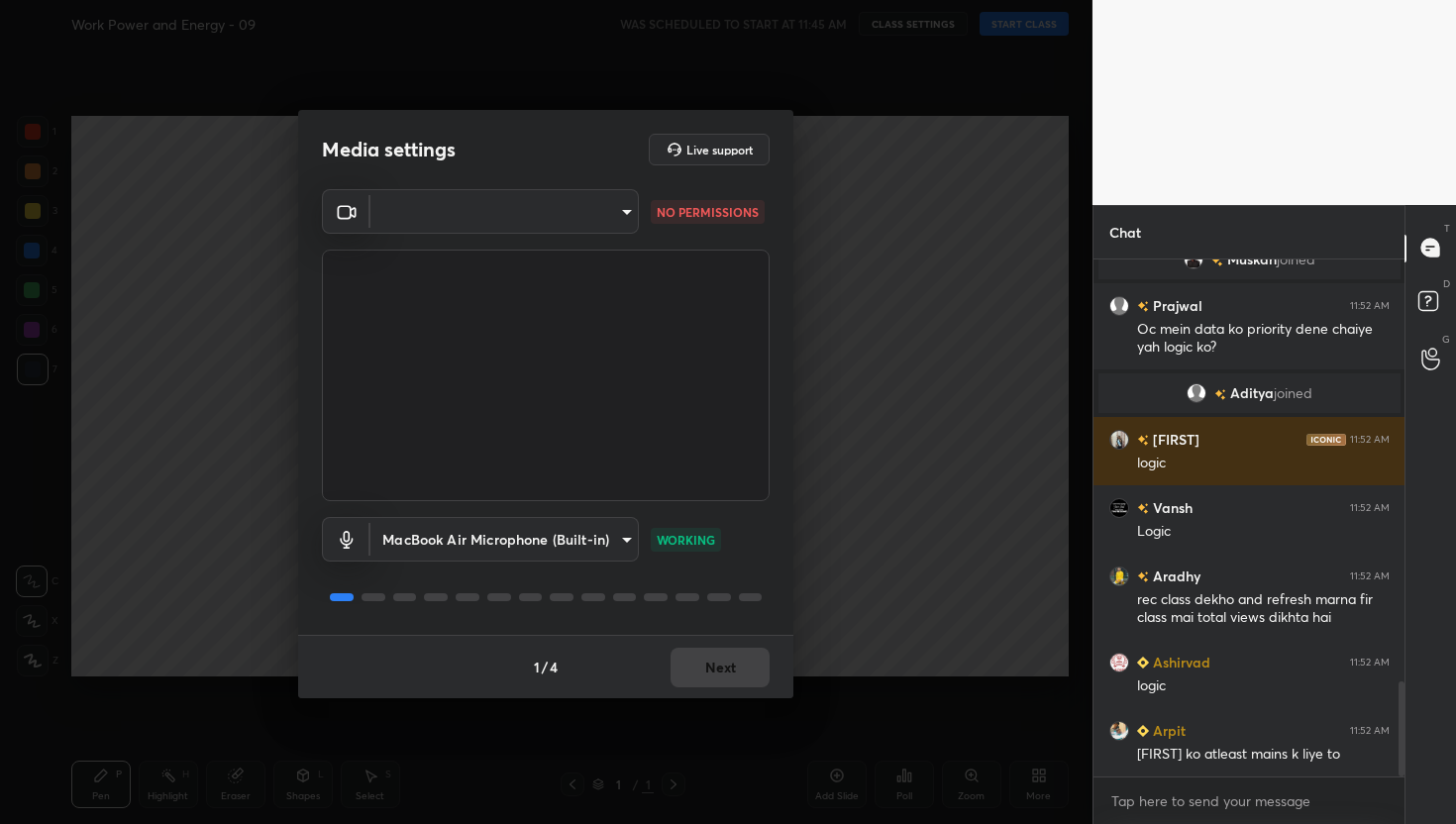 click on "1 2 3 4 5 6 7 C X Z C X Z E E Erase all H H Work Power and Energy - 09 WAS SCHEDULED TO START AT 11:45 AM CLASS SETTINGS START CLASS Setting up your live class Congratulations on completing 3 years with Unacademy Thank you for guiding thousands of learners towards their dreams Back Work Power and Energy - 09 • L9 of Phoenix: Course on Work Power and Energy [FIRST] [LAST] Pen P Highlight H Eraser Shapes L Select S 1 / 1 Add Slide Poll Zoom More Chat [FIRST] 11:52 AM Yy [FIRST] kyuki maine bahut se mere friend hai jinhone last year aisa hi Kiya tha jo aaj batate hai [FIRST] joined Oc mein data ko priority dene chaiye yah logic ko? [FIRST] joined [FIRST] 11:52 AM logic [FIRST] 11:52 AM Logic [FIRST] 11:52 AM rec class dekho and refresh marna fir class mai total views dikhta hai [FIRST] 11:52 AM logic [FIRST] 11:52 AM [FIRST] ko atleast mains k liye to JUMP TO LATEST Enable hand raising Enable raise hand to speak to learners. Once enabled, chat will be turned off temporarily. Enable x Enable T" at bounding box center (728, 412) 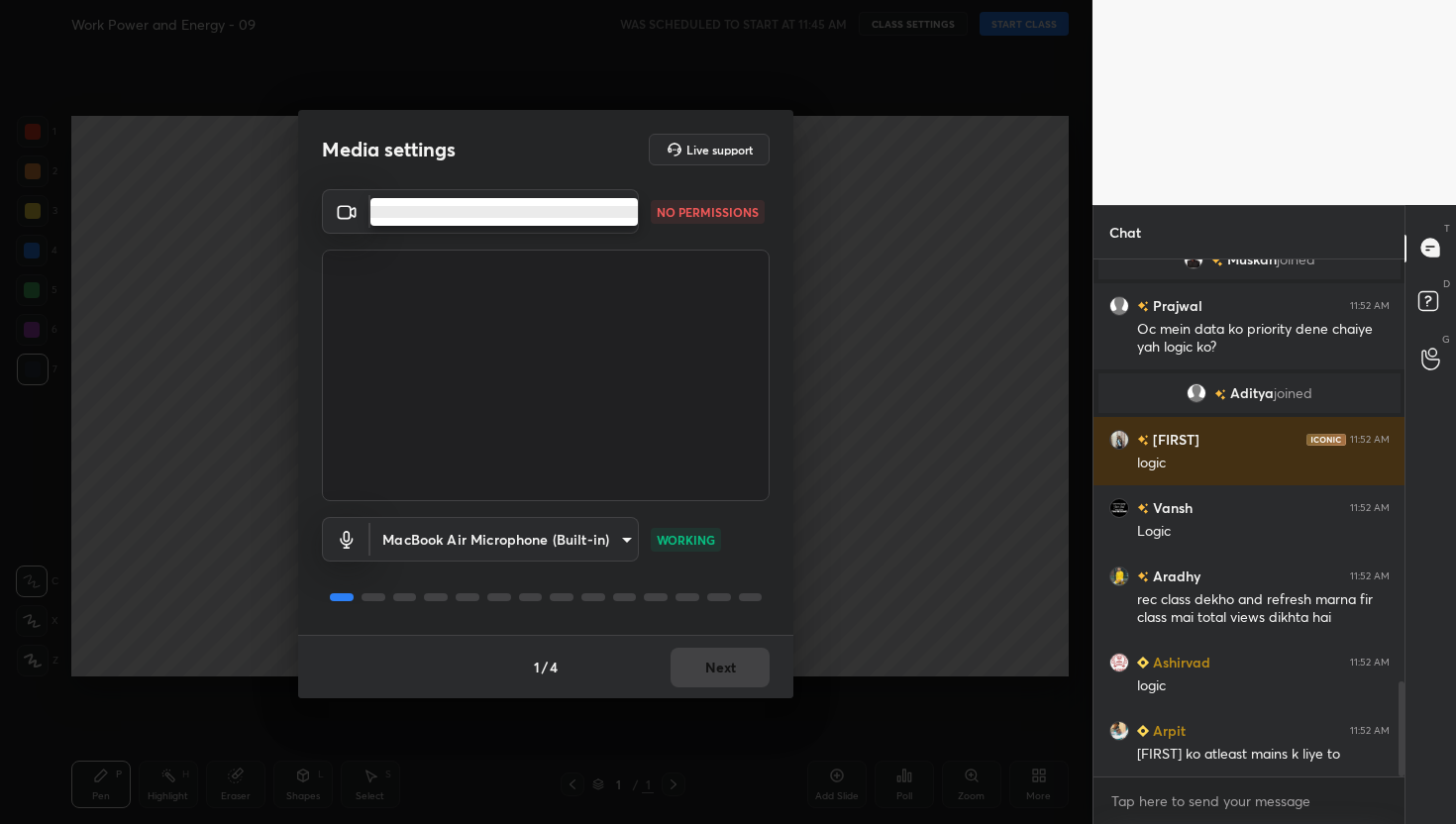 click at bounding box center [728, 412] 